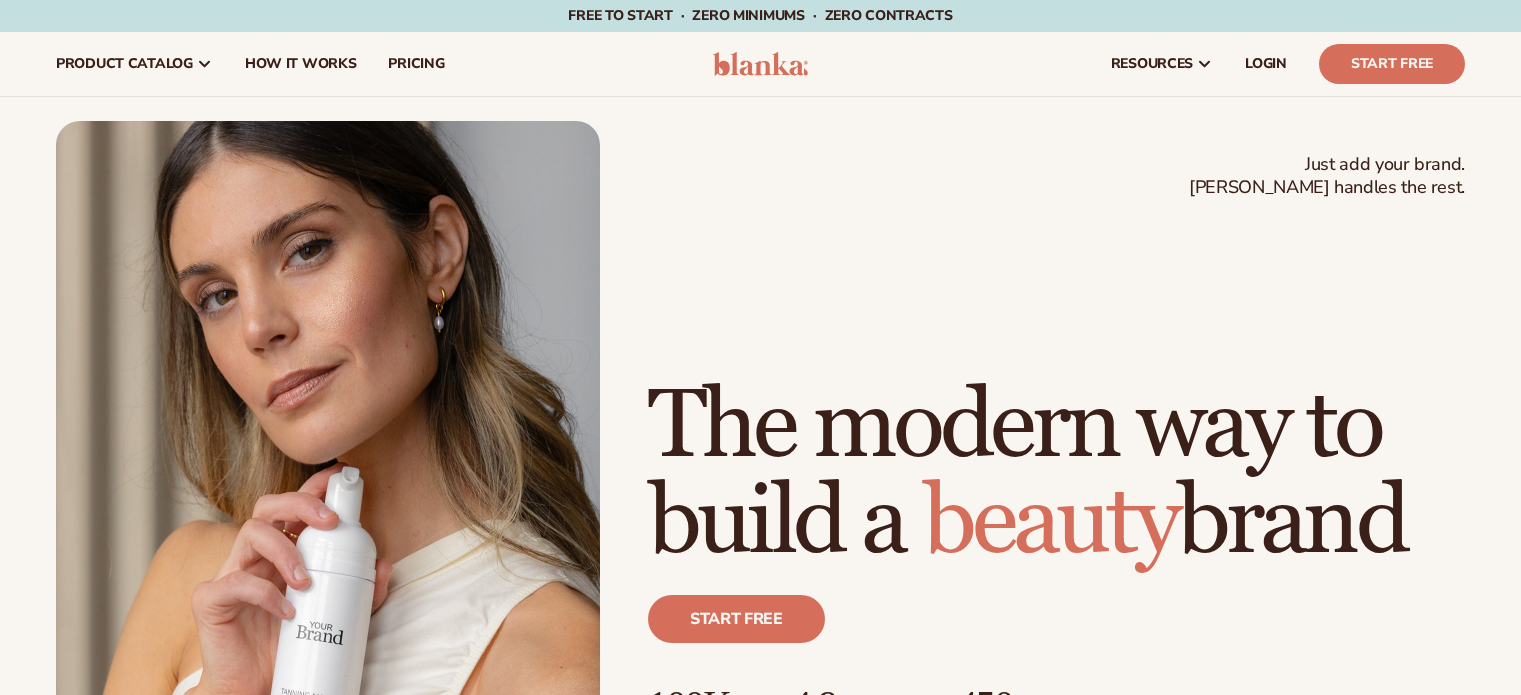 scroll, scrollTop: 0, scrollLeft: 0, axis: both 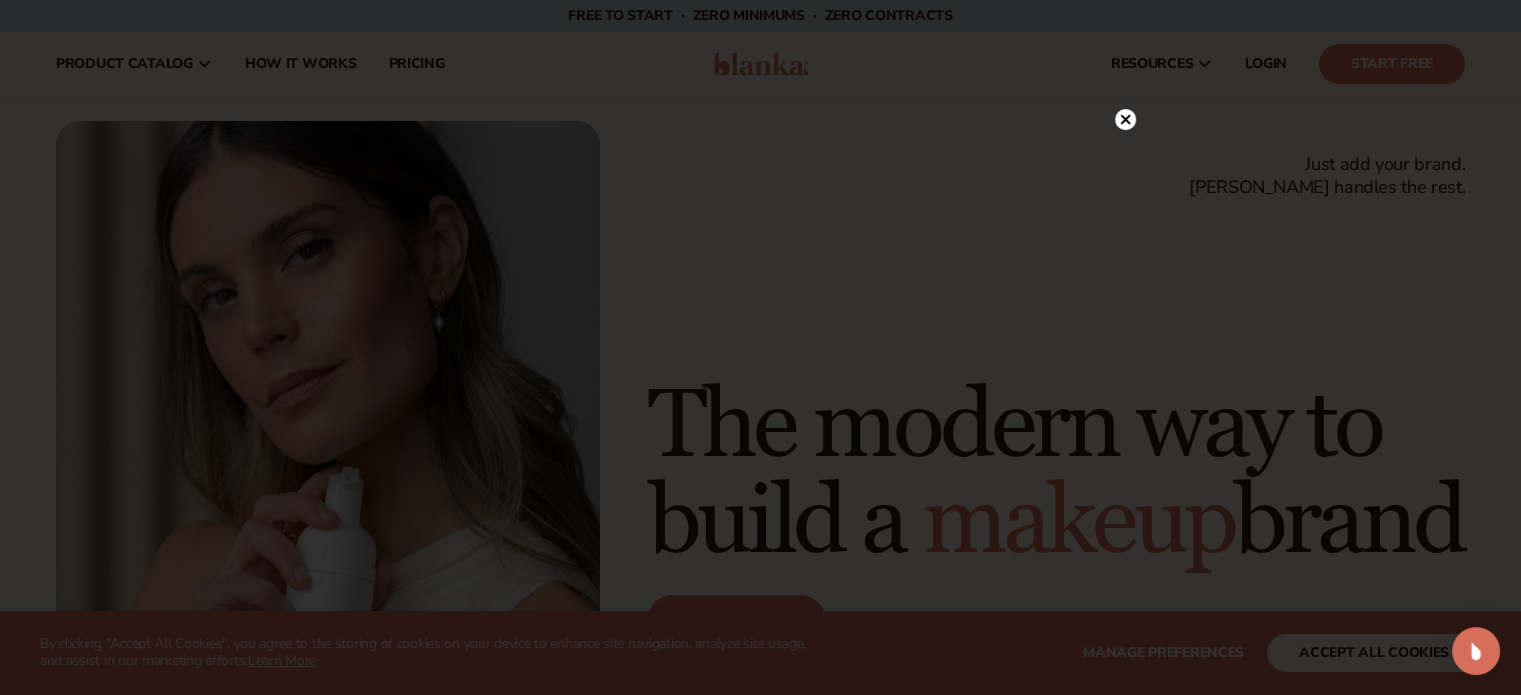 click 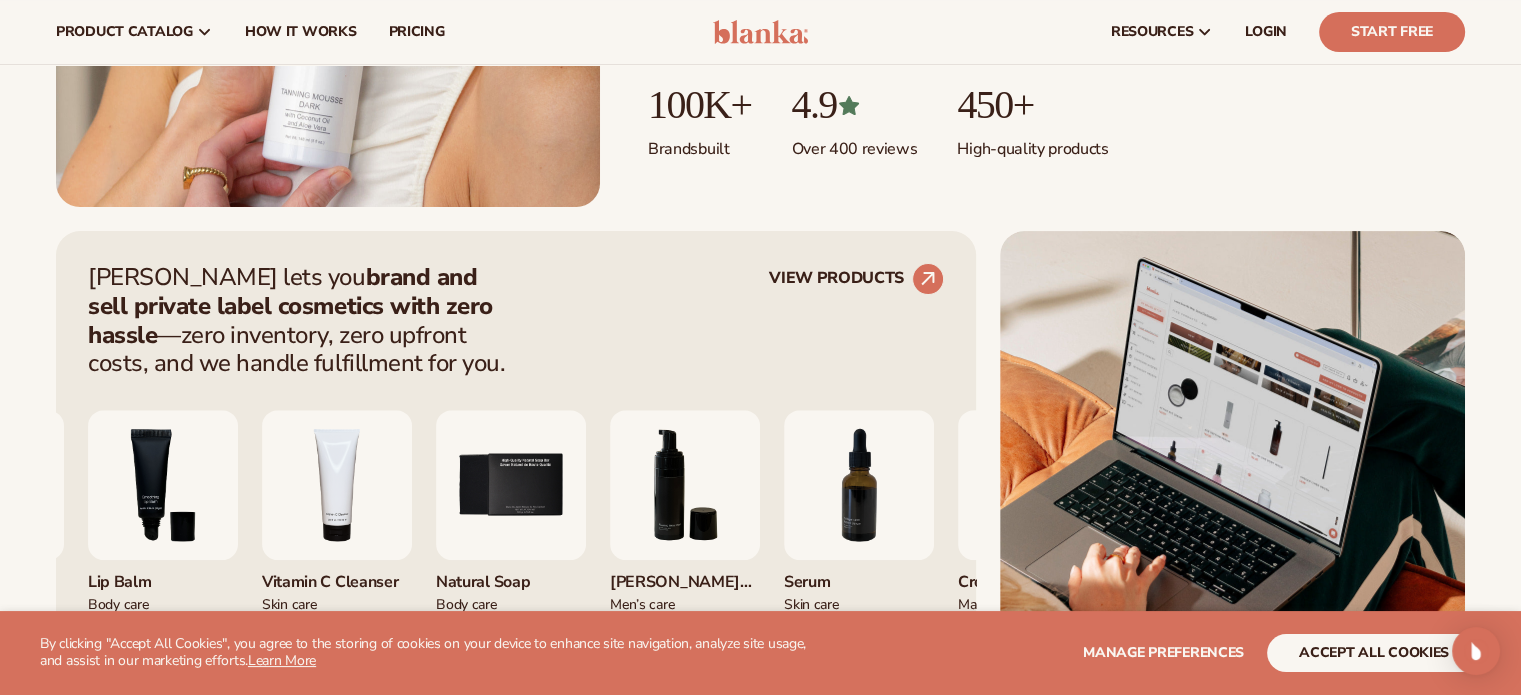 scroll, scrollTop: 200, scrollLeft: 0, axis: vertical 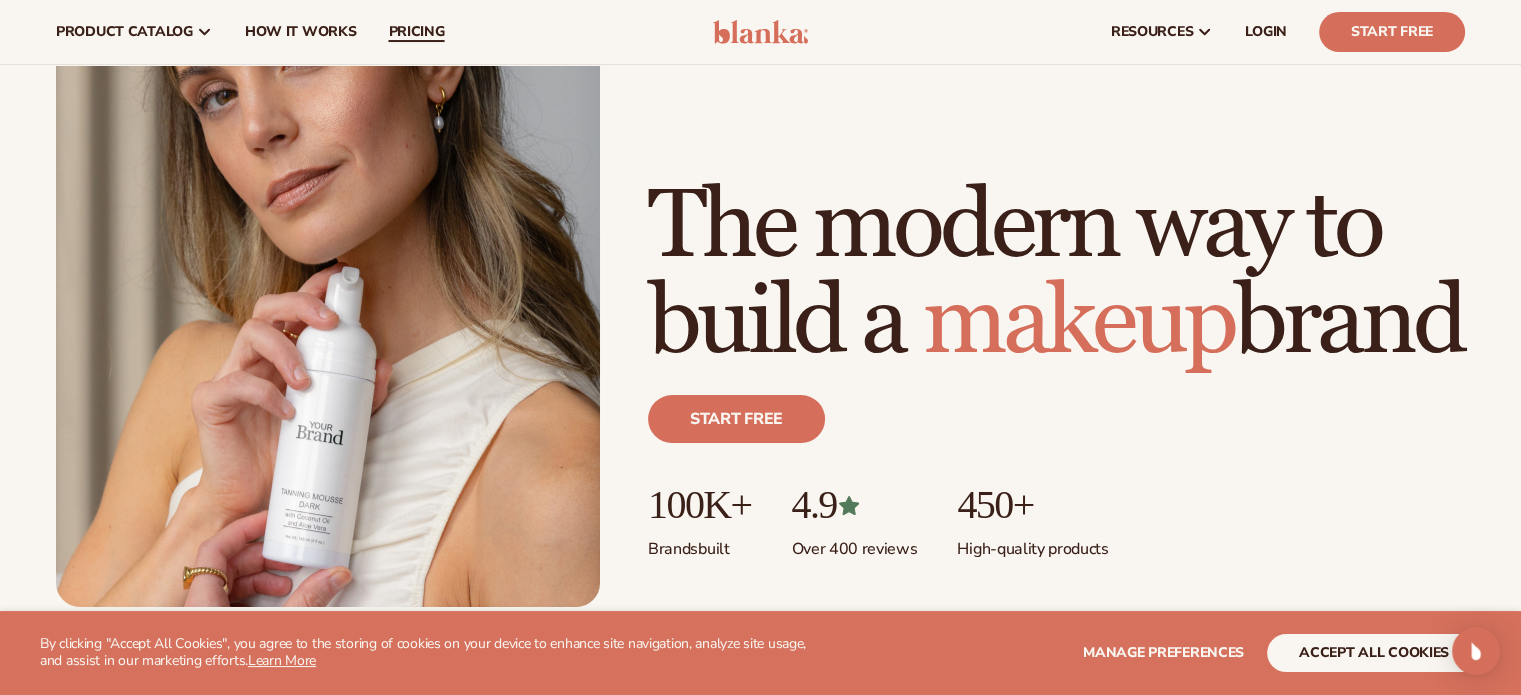 click on "pricing" at bounding box center [416, 32] 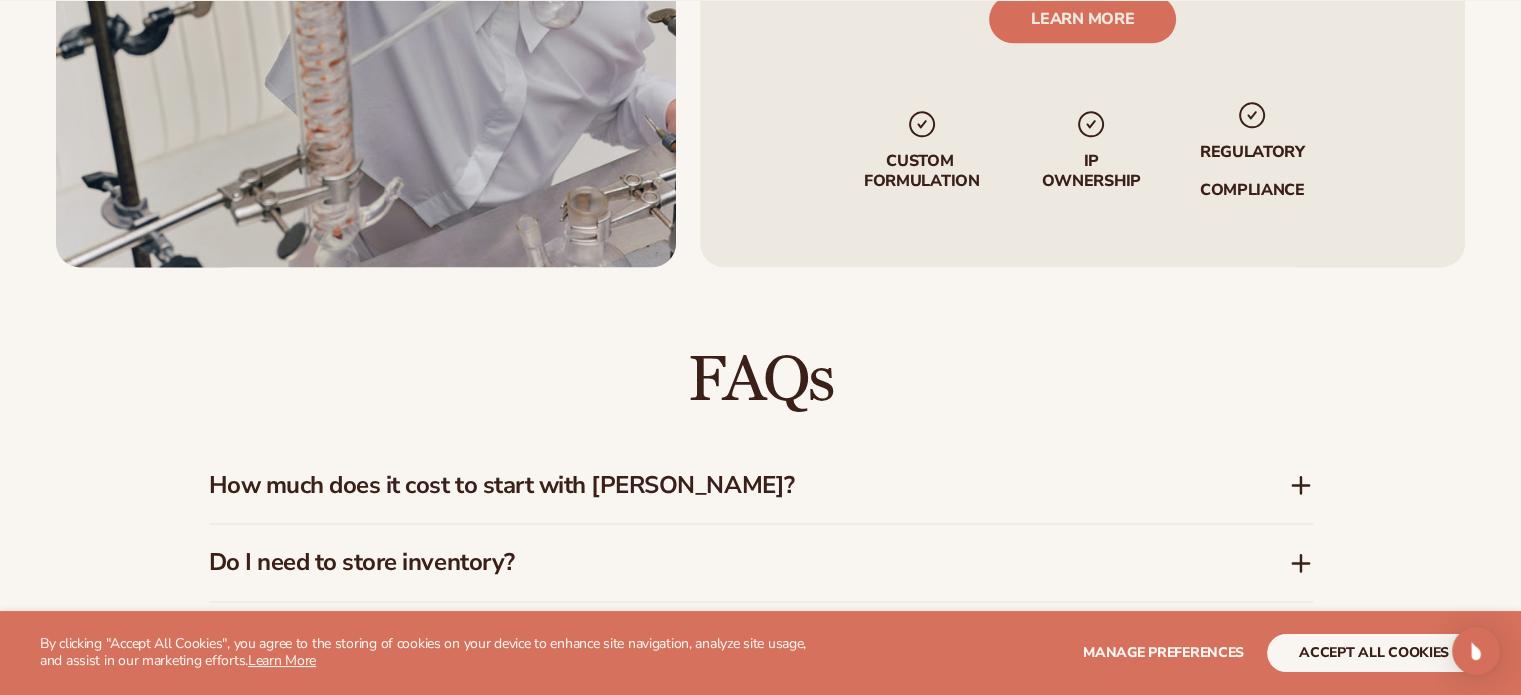 scroll, scrollTop: 2800, scrollLeft: 0, axis: vertical 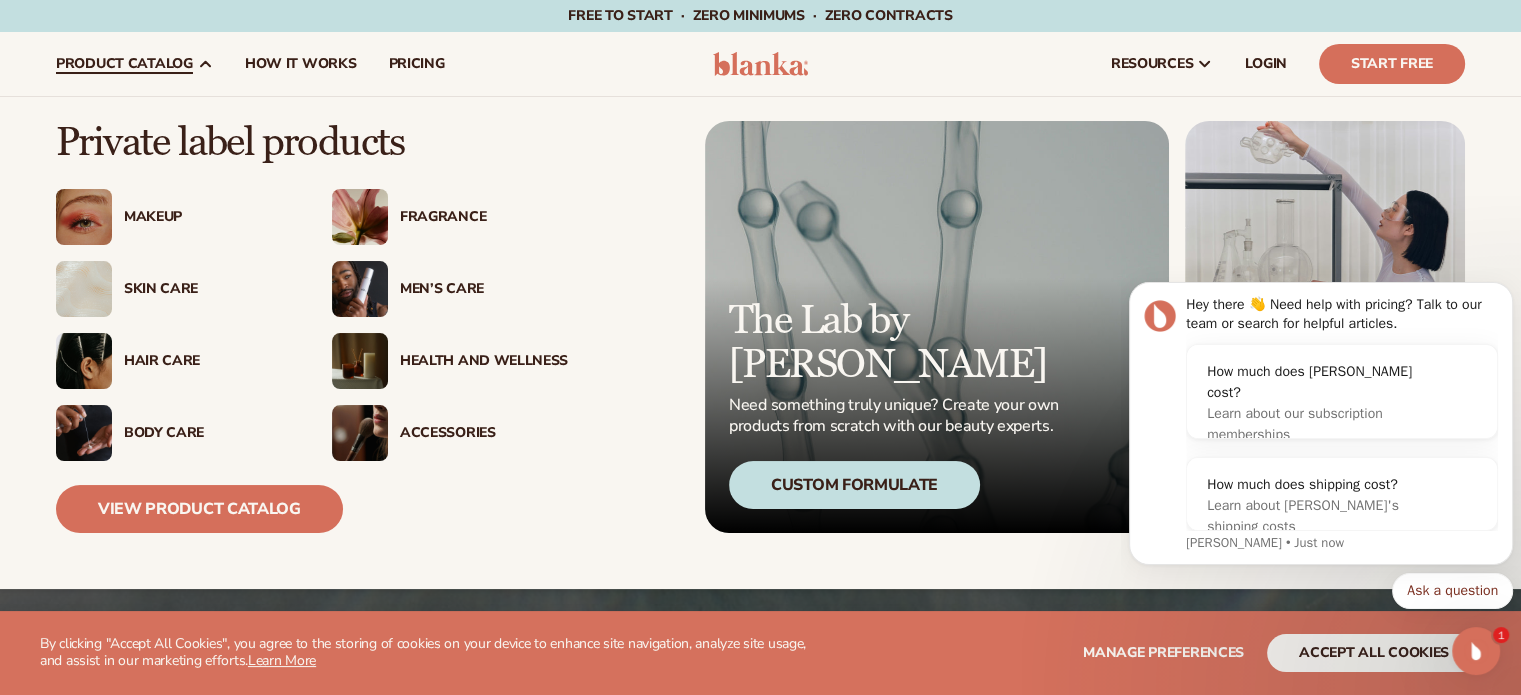 click on "Body Care" at bounding box center (208, 433) 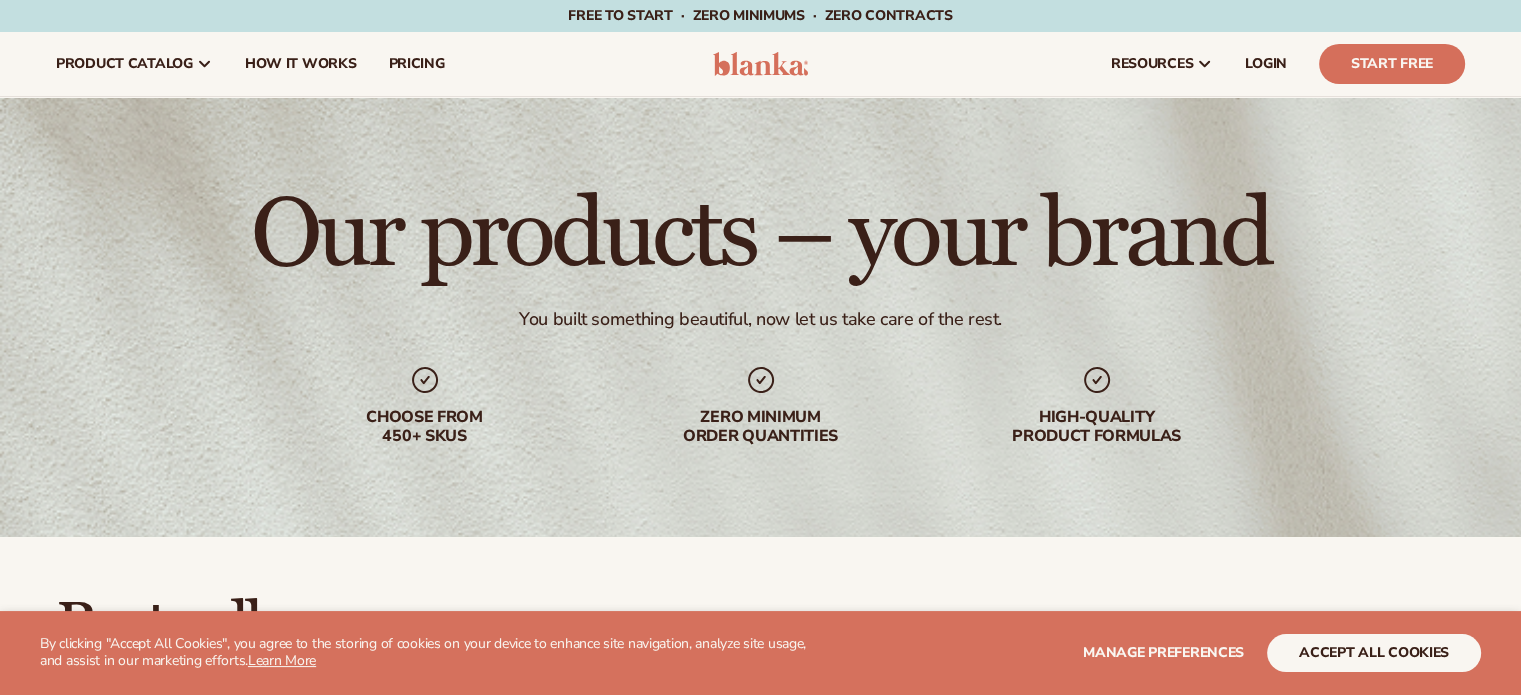 scroll, scrollTop: 500, scrollLeft: 0, axis: vertical 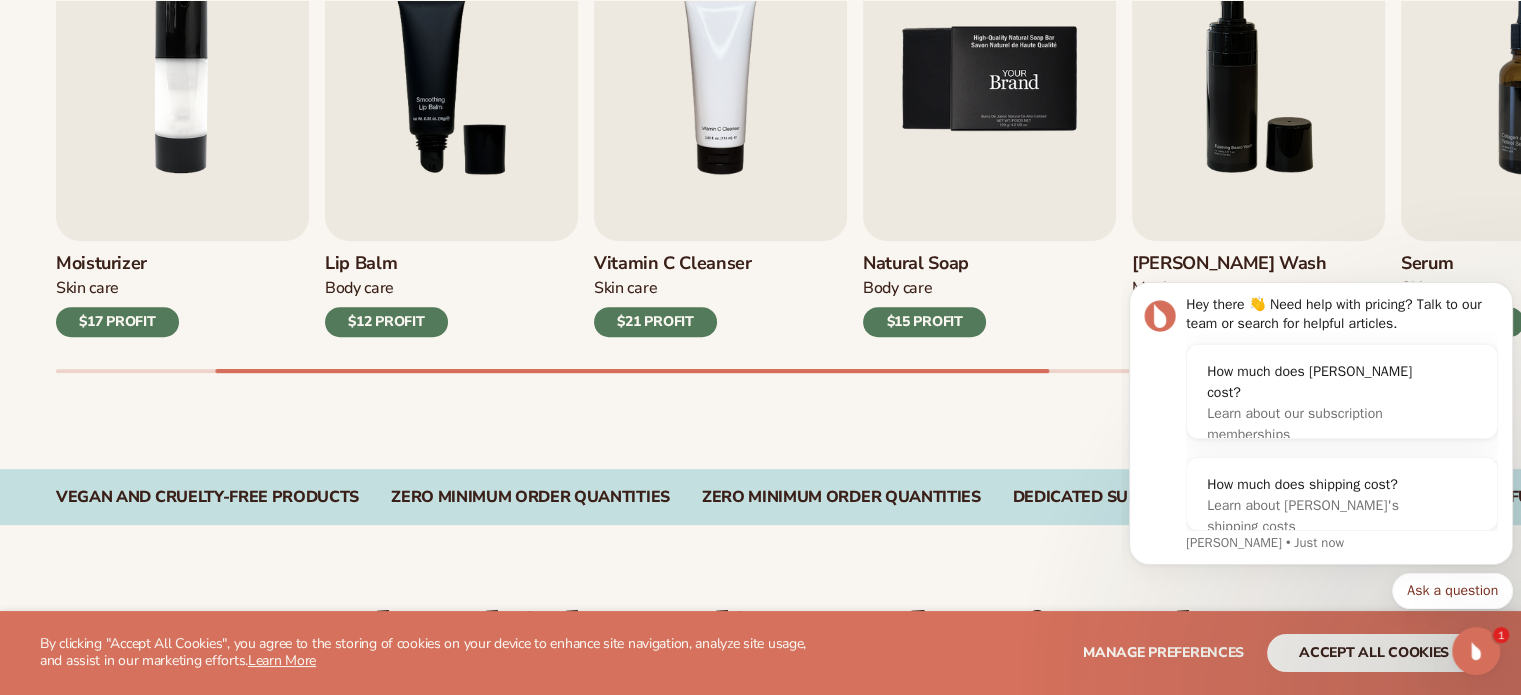 click at bounding box center [989, 79] 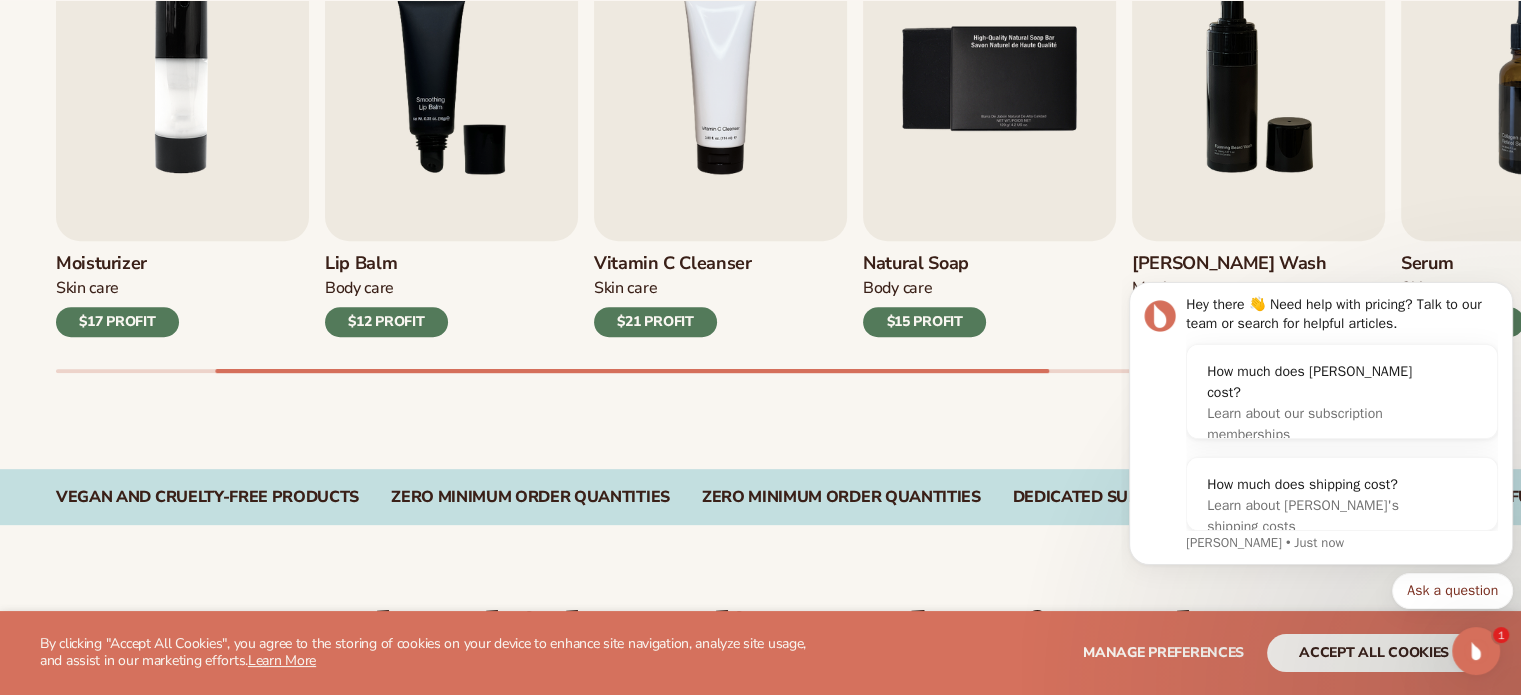 click on "$15 PROFIT" at bounding box center (924, 322) 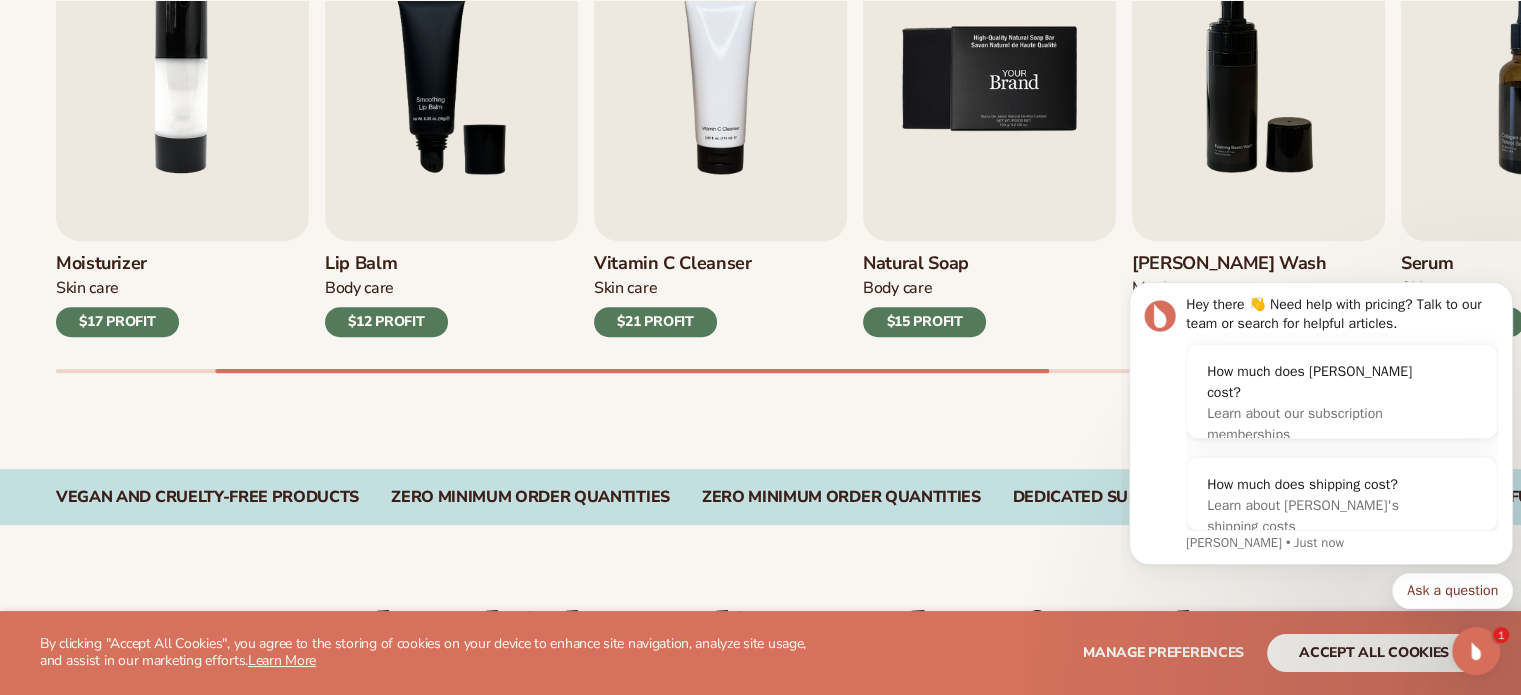 click at bounding box center (989, 79) 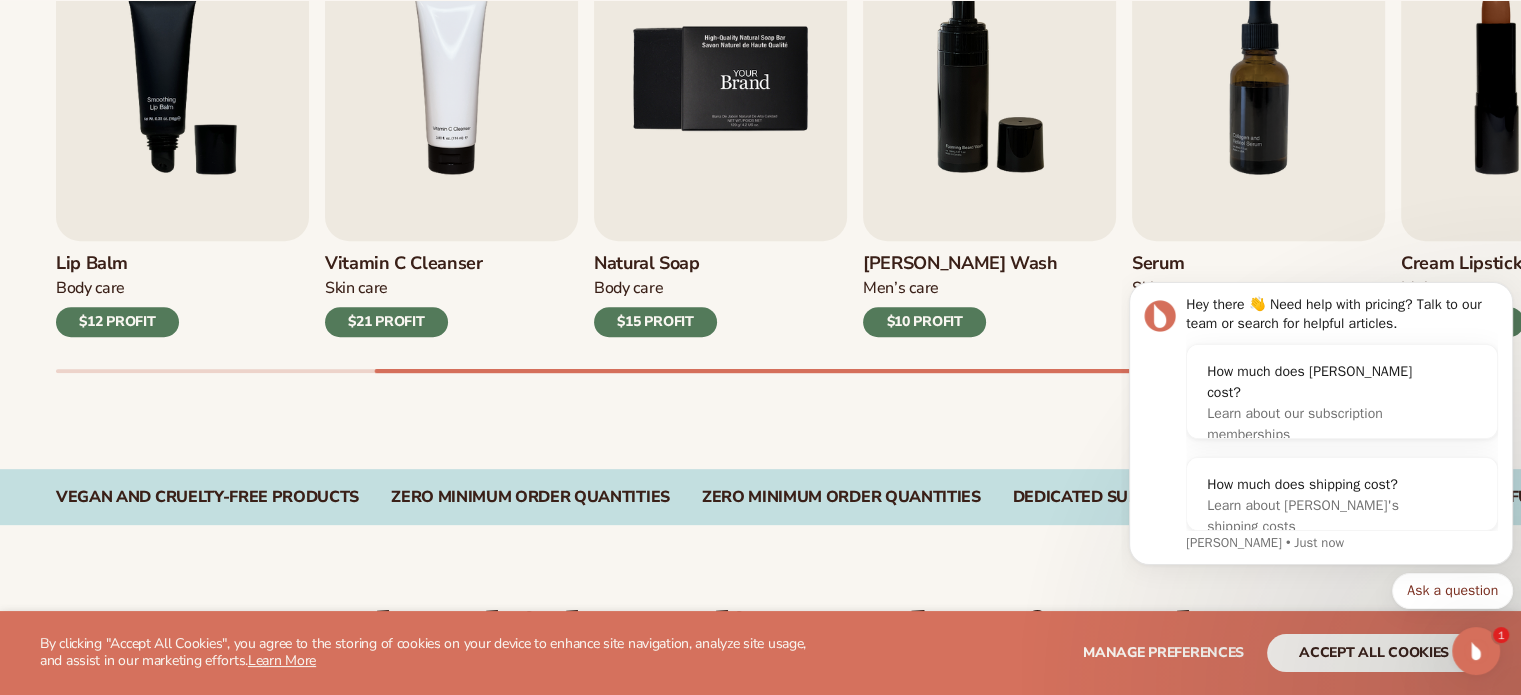 click at bounding box center [720, 79] 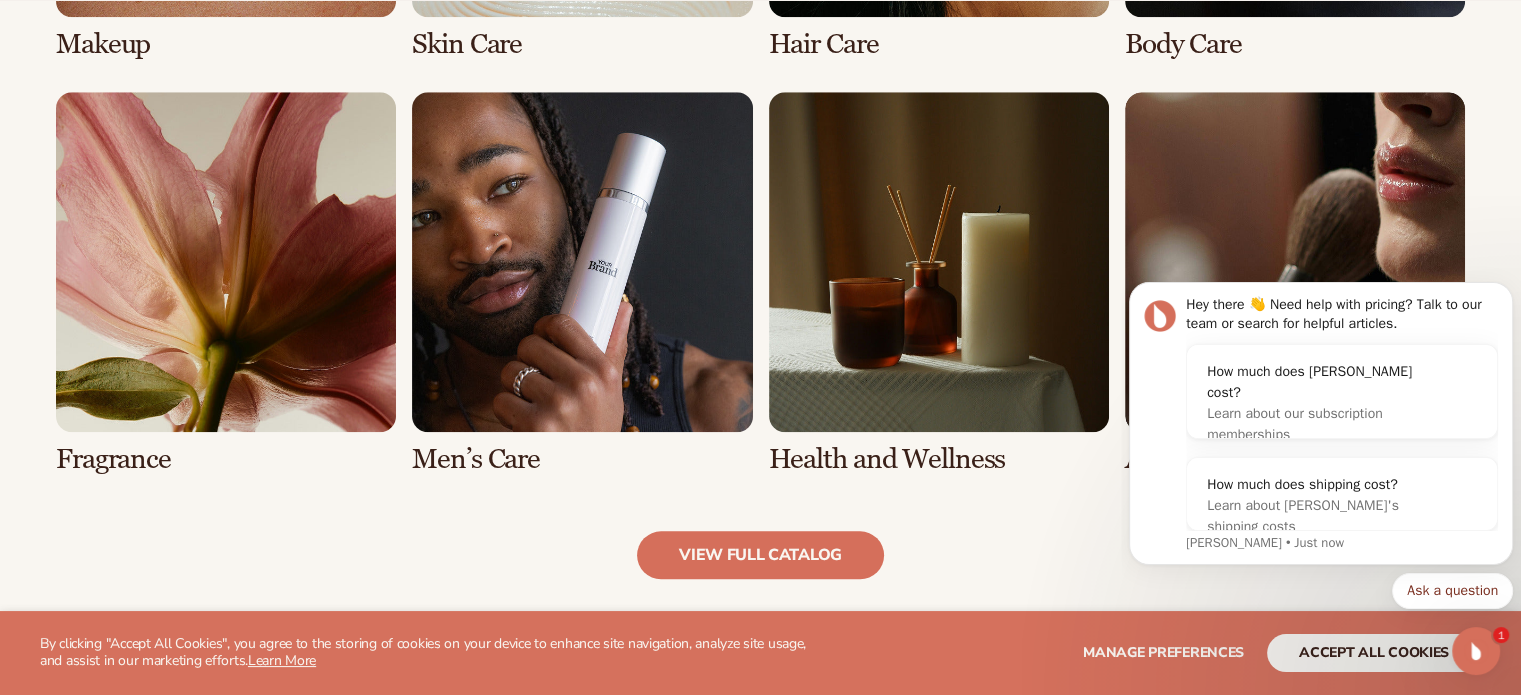 scroll, scrollTop: 1876, scrollLeft: 0, axis: vertical 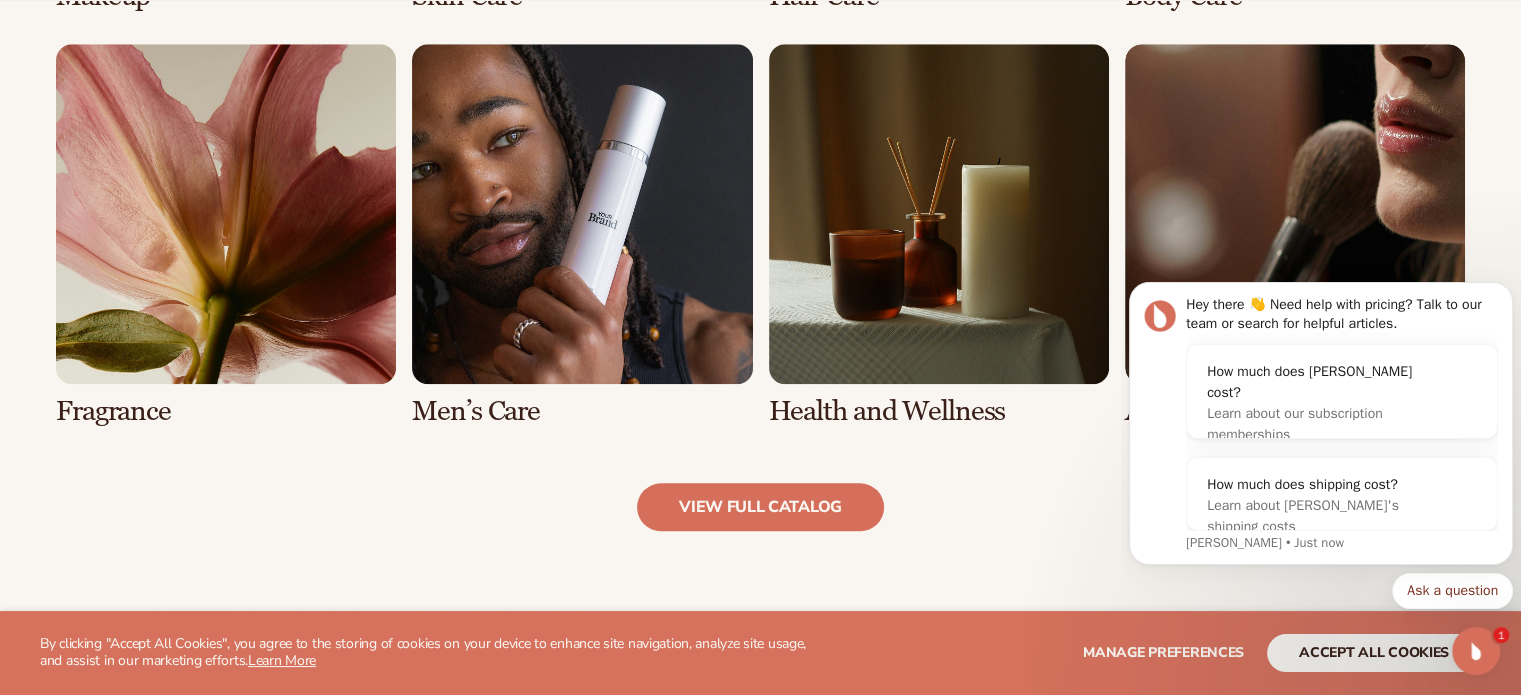 drag, startPoint x: 1532, startPoint y: 164, endPoint x: 363, endPoint y: 83, distance: 1171.8029 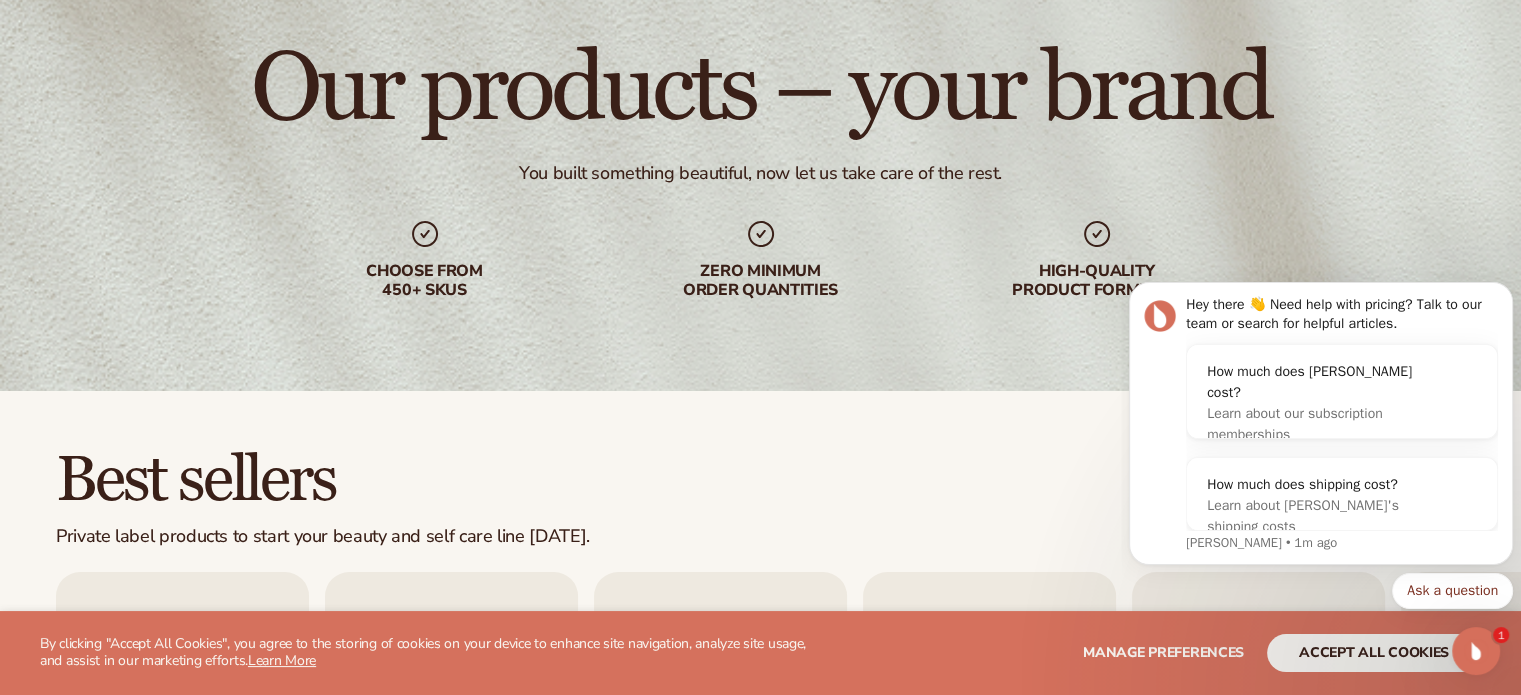 scroll, scrollTop: 0, scrollLeft: 0, axis: both 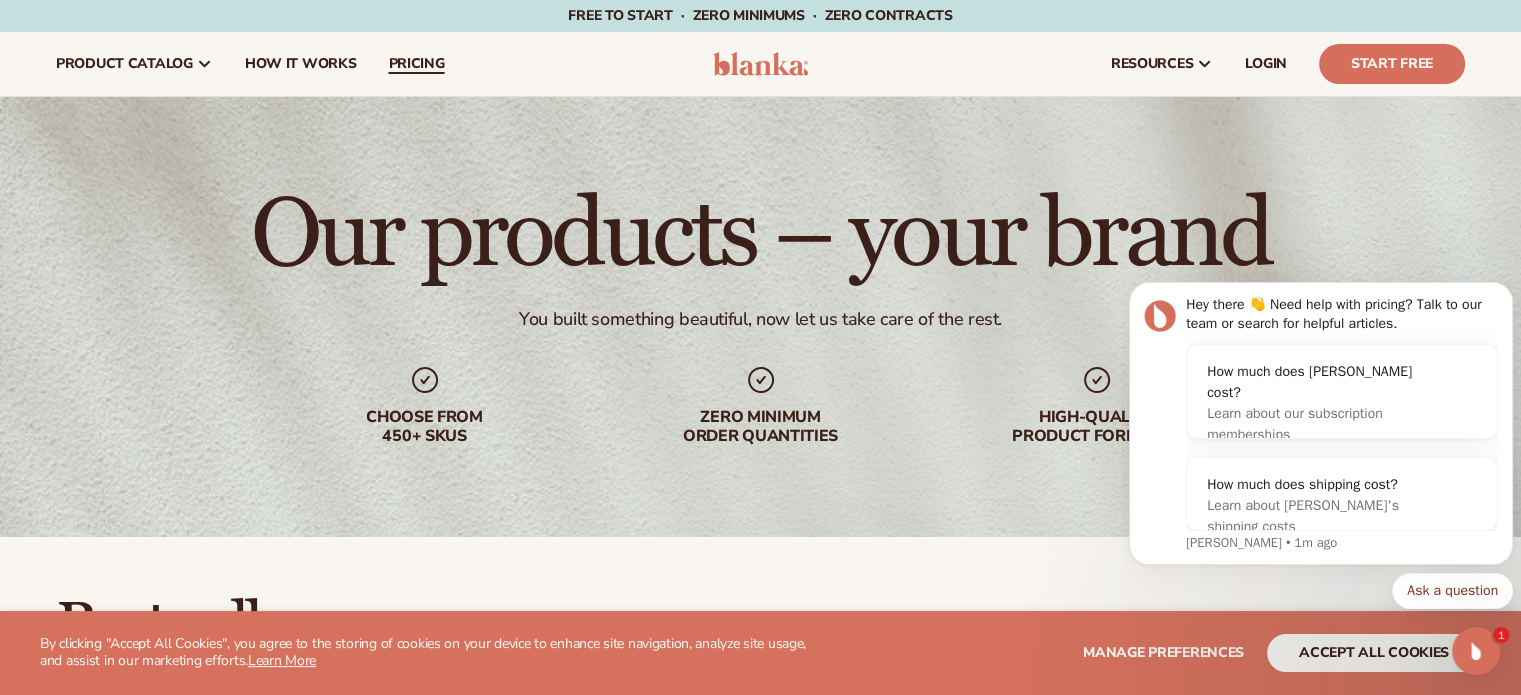 click on "pricing" at bounding box center (416, 64) 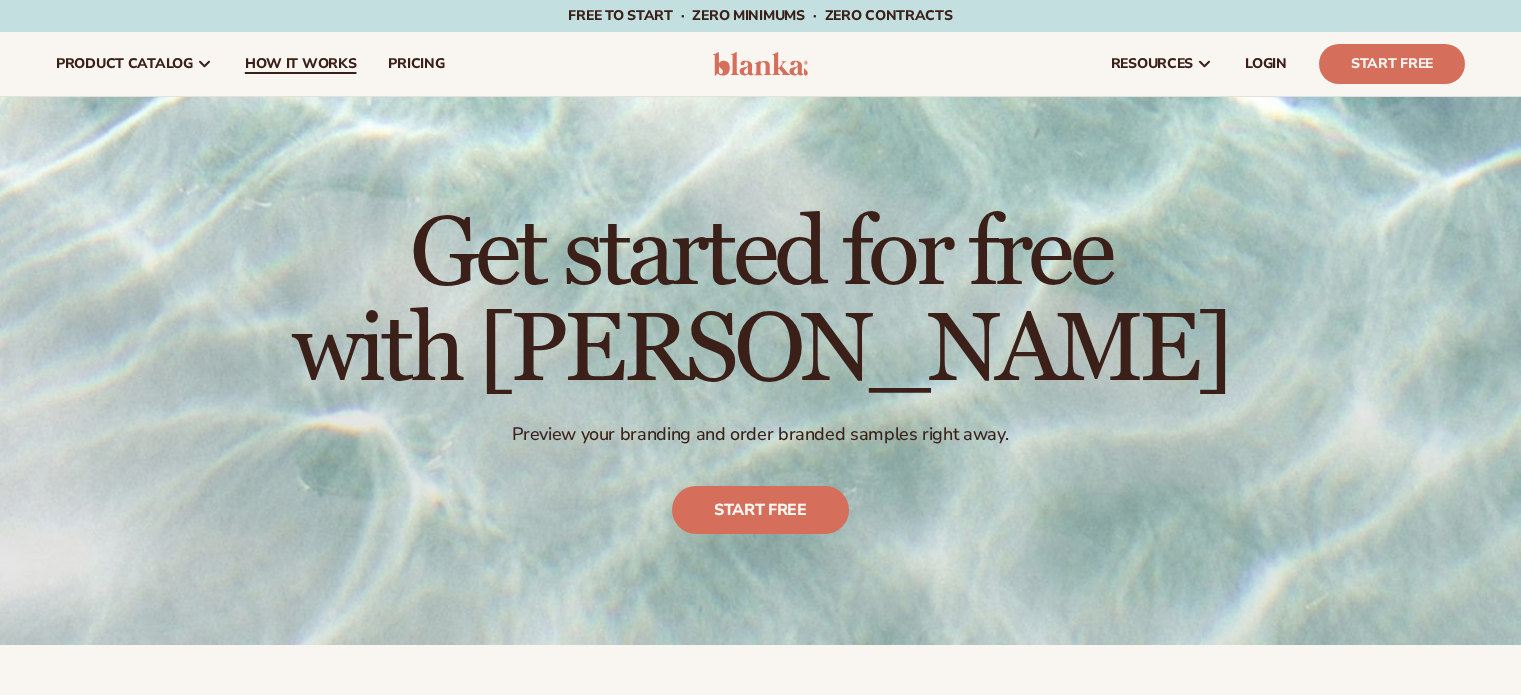 scroll, scrollTop: 0, scrollLeft: 0, axis: both 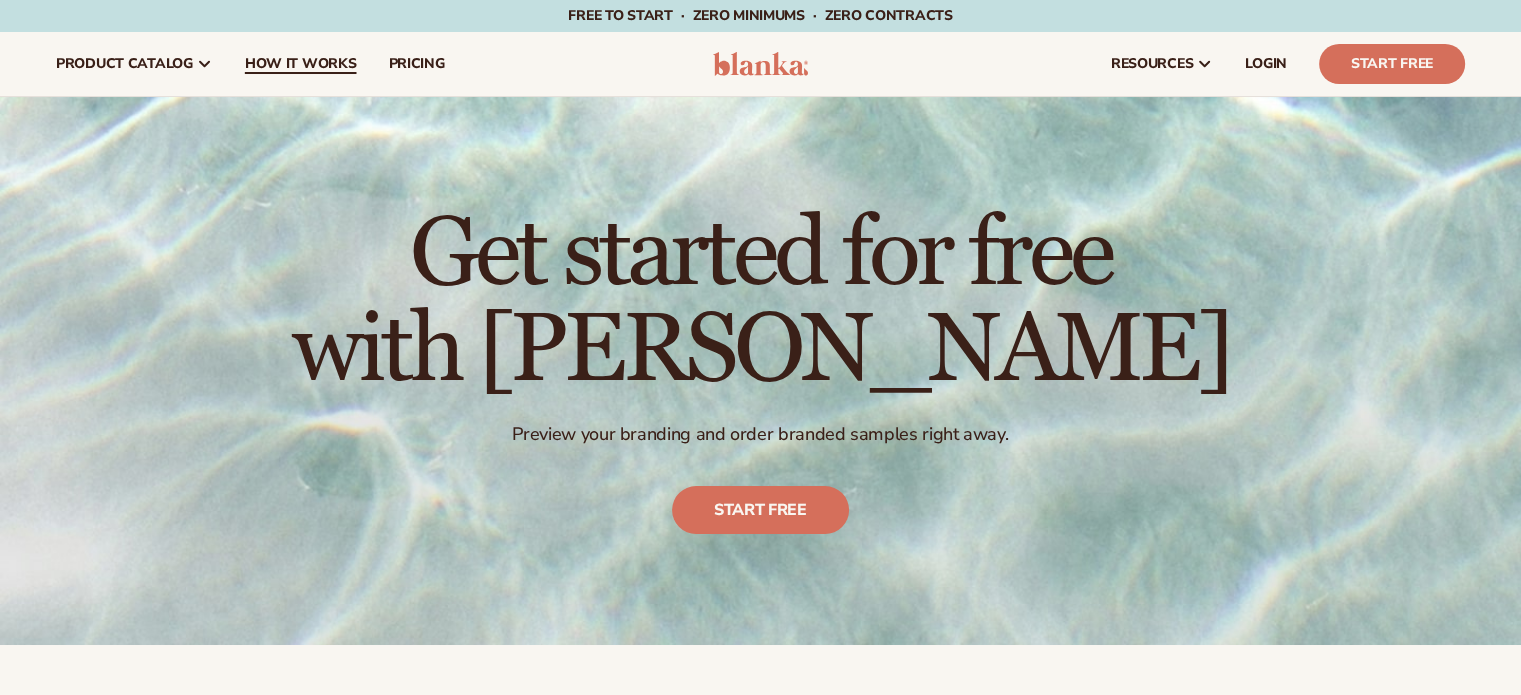 click on "How It Works" at bounding box center (301, 64) 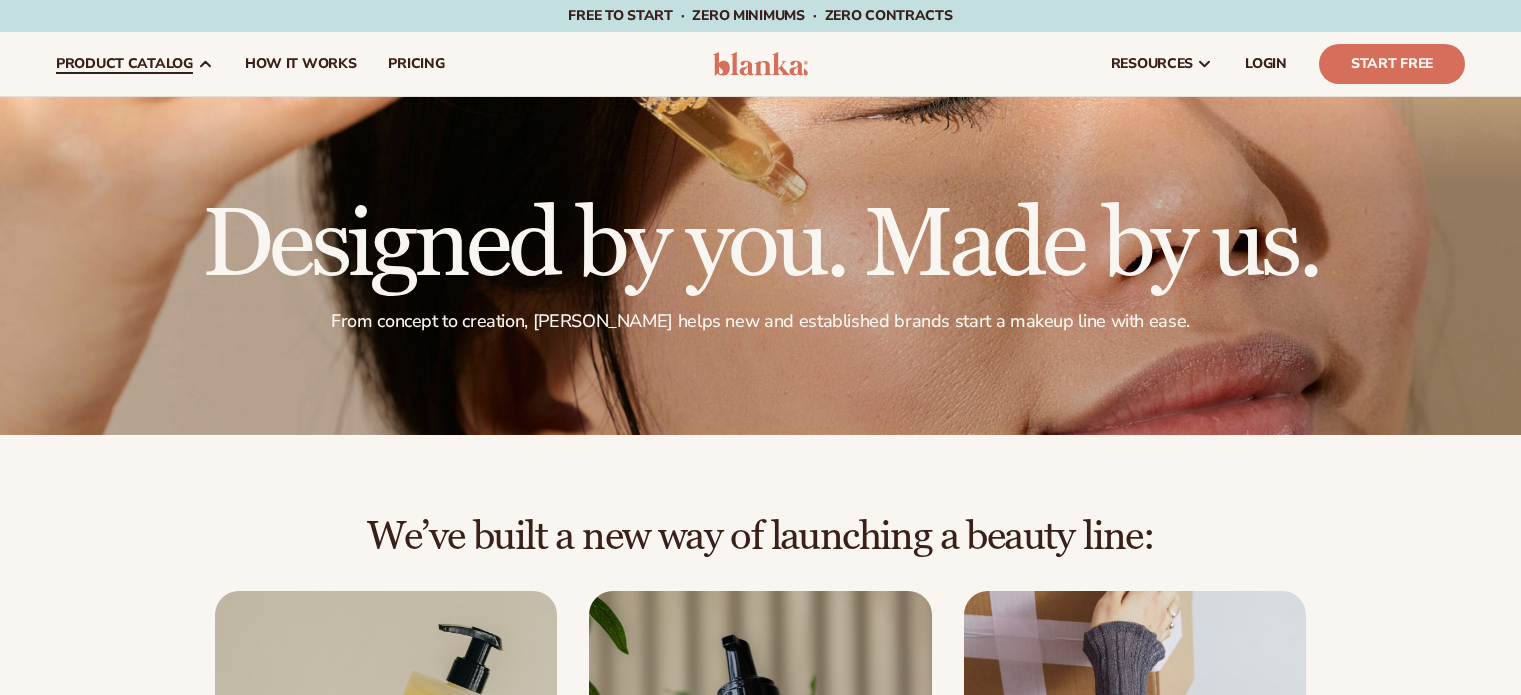 scroll, scrollTop: 0, scrollLeft: 0, axis: both 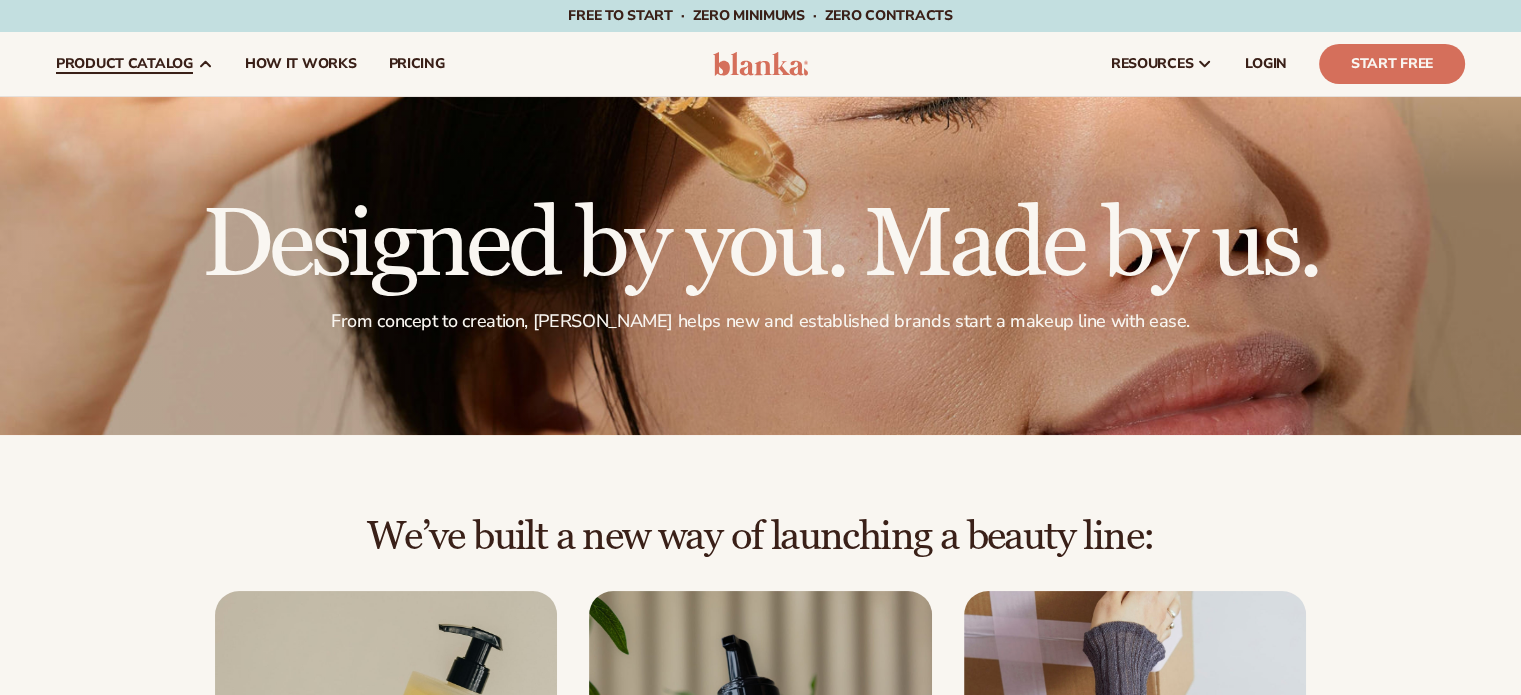 click on "product catalog" at bounding box center [124, 64] 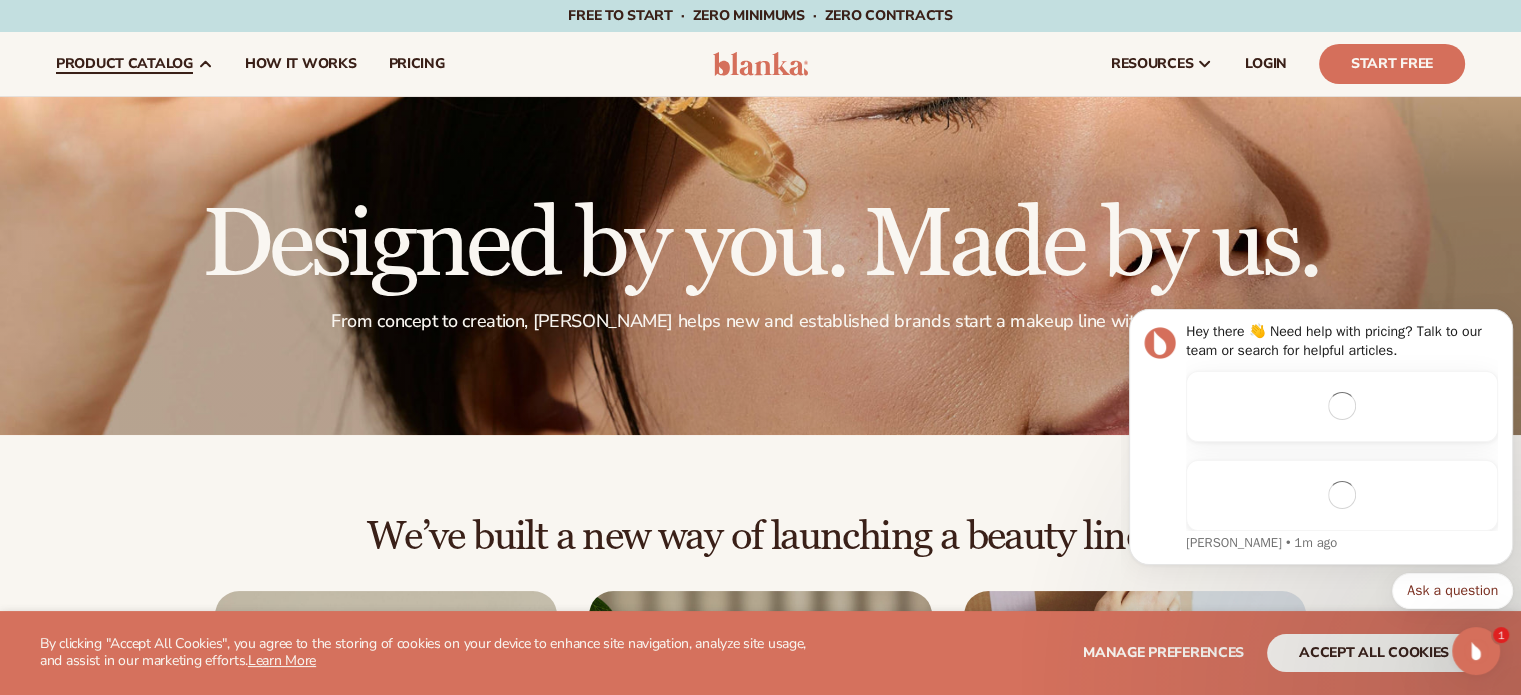 scroll, scrollTop: 0, scrollLeft: 0, axis: both 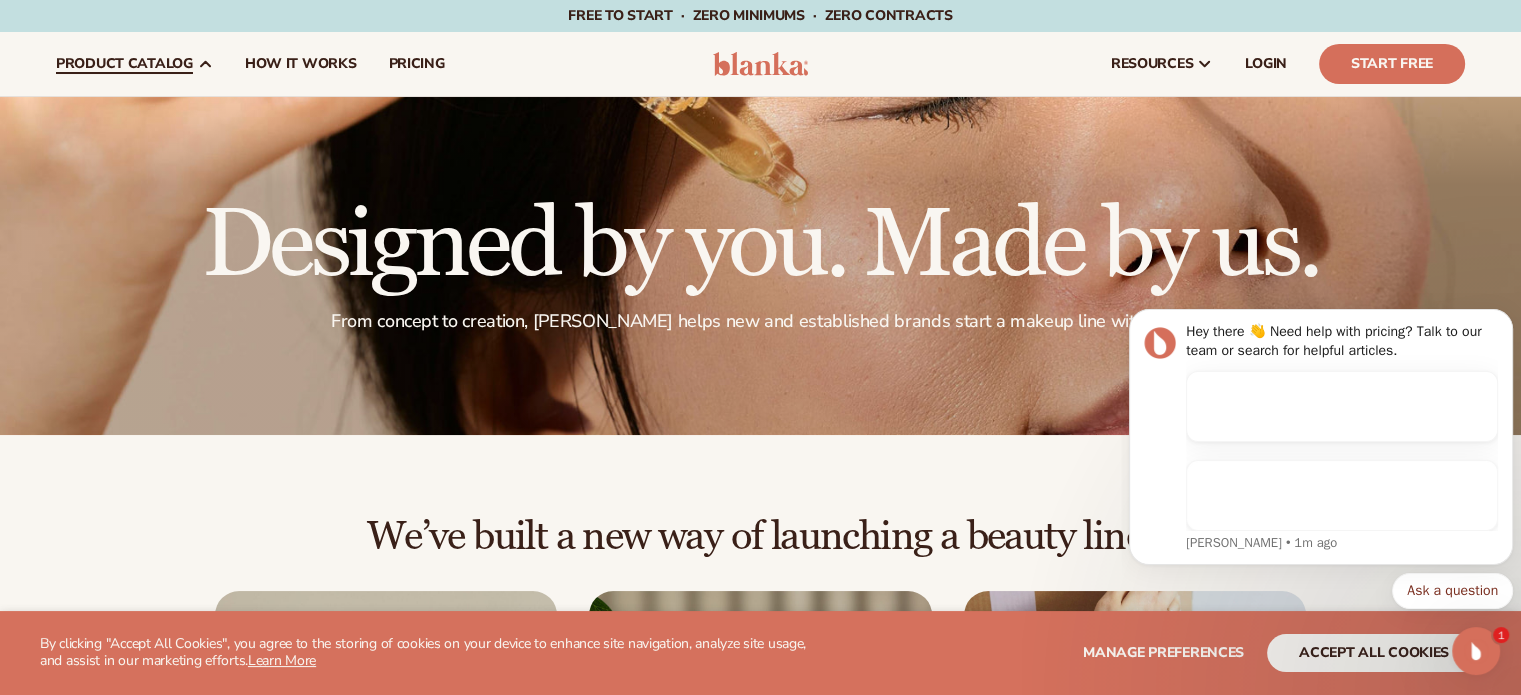 click 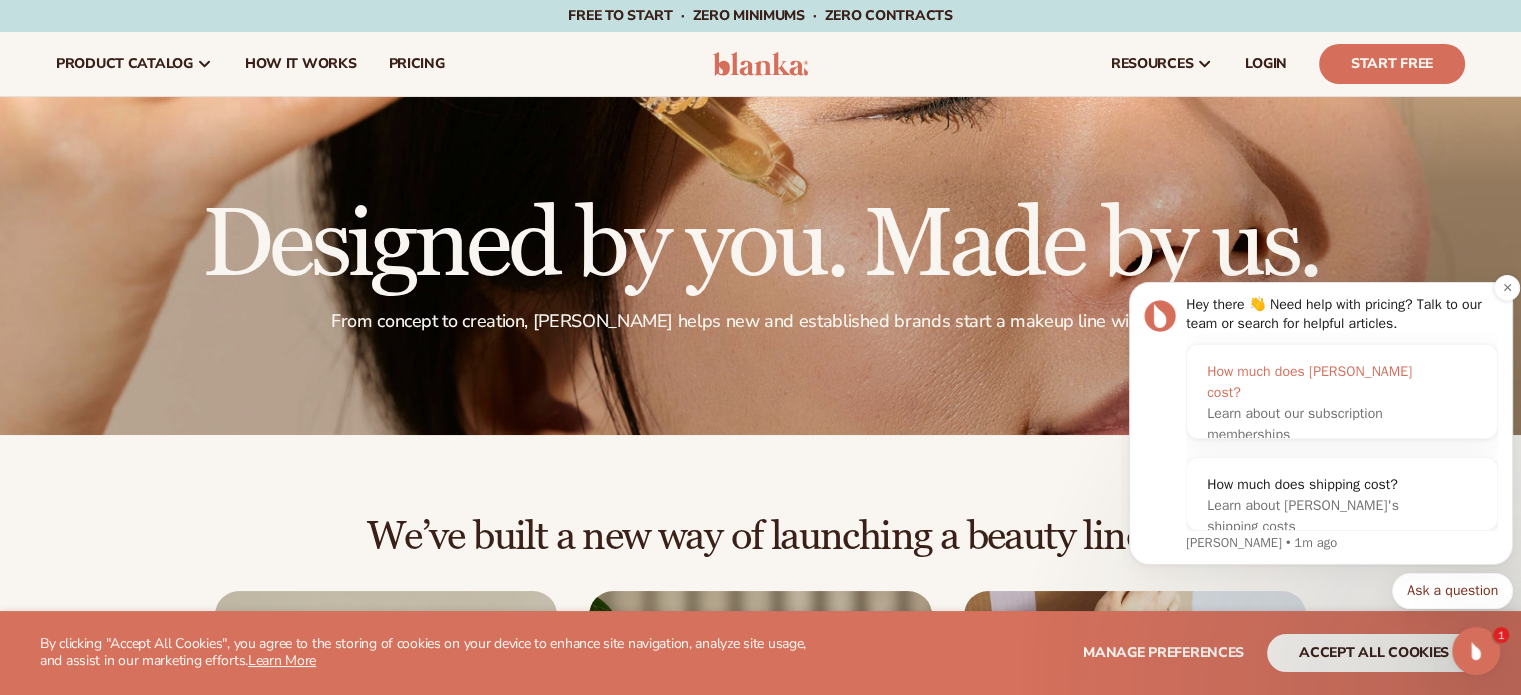 click on "Learn about our subscription memberships" at bounding box center (1322, 424) 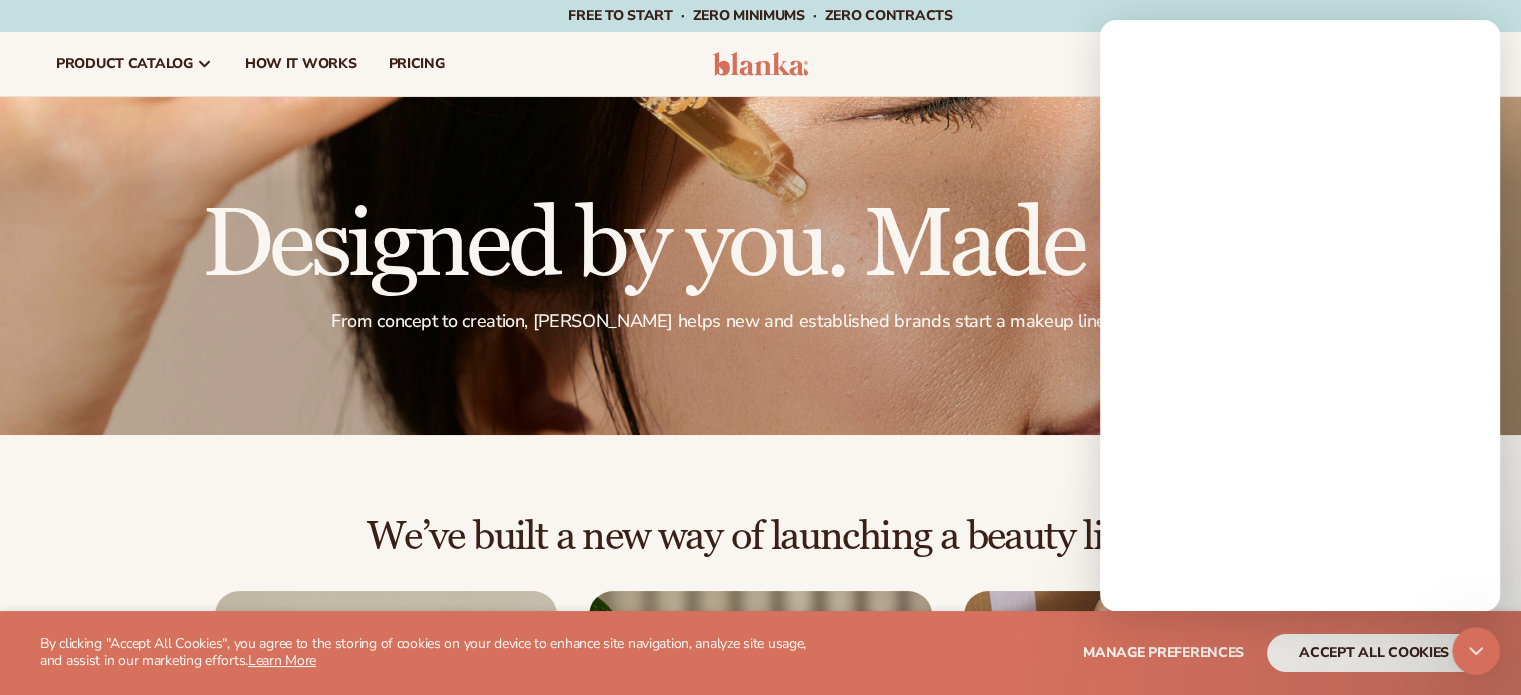 scroll, scrollTop: 0, scrollLeft: 0, axis: both 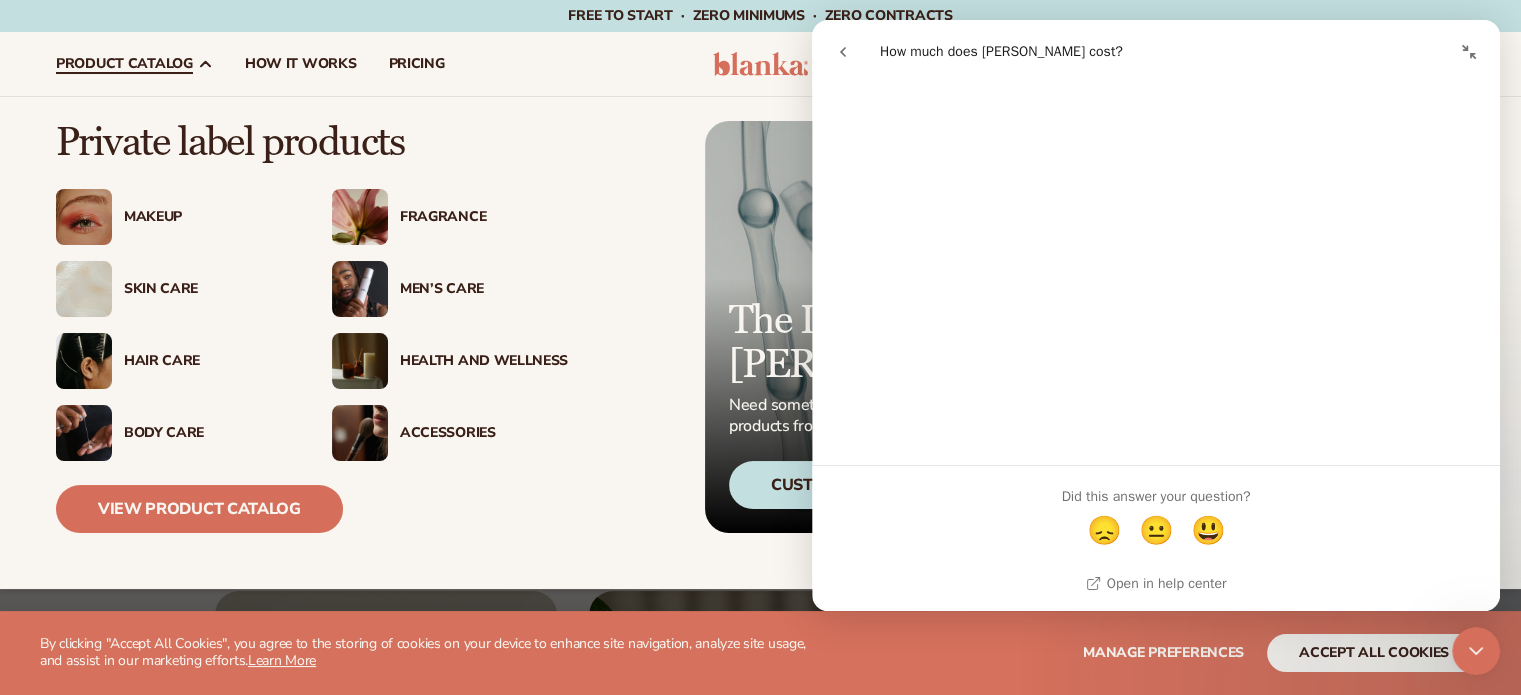 click on "product catalog" at bounding box center (134, 64) 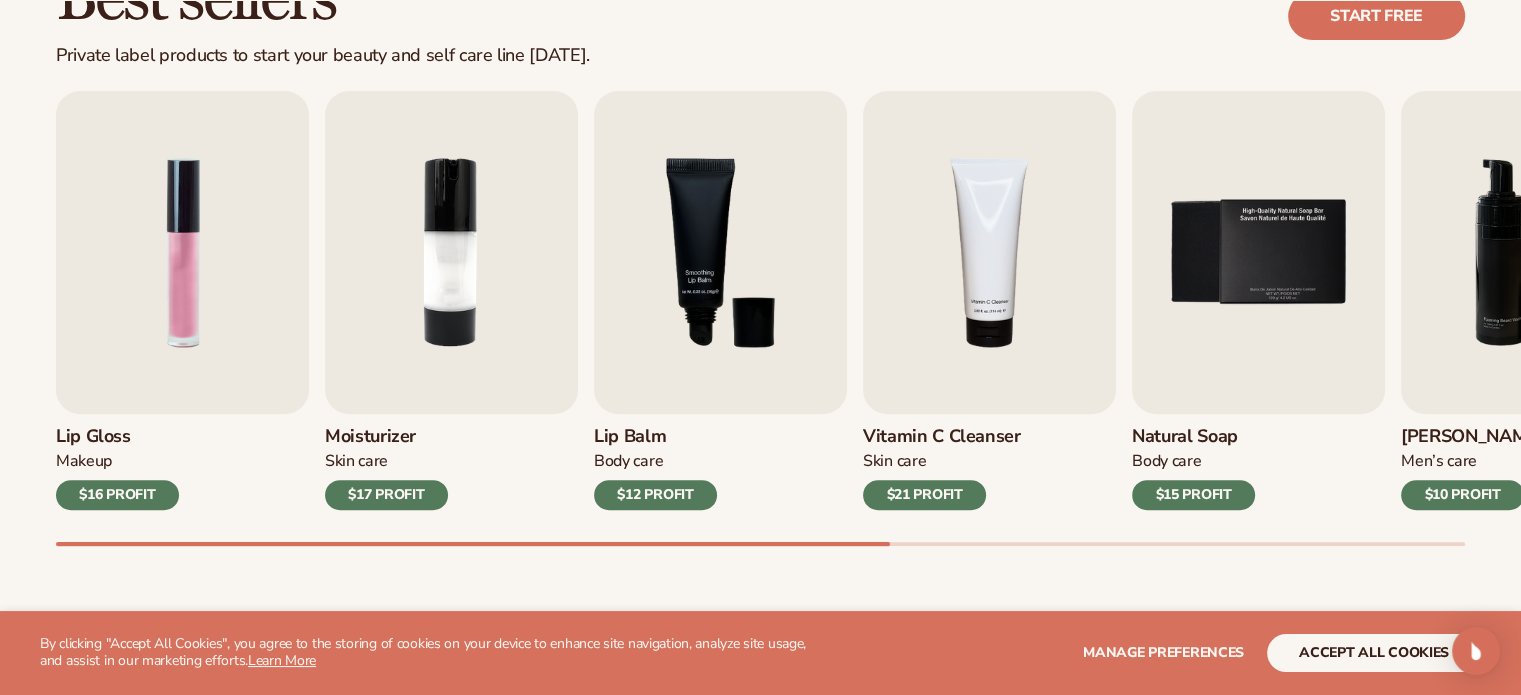 scroll, scrollTop: 700, scrollLeft: 0, axis: vertical 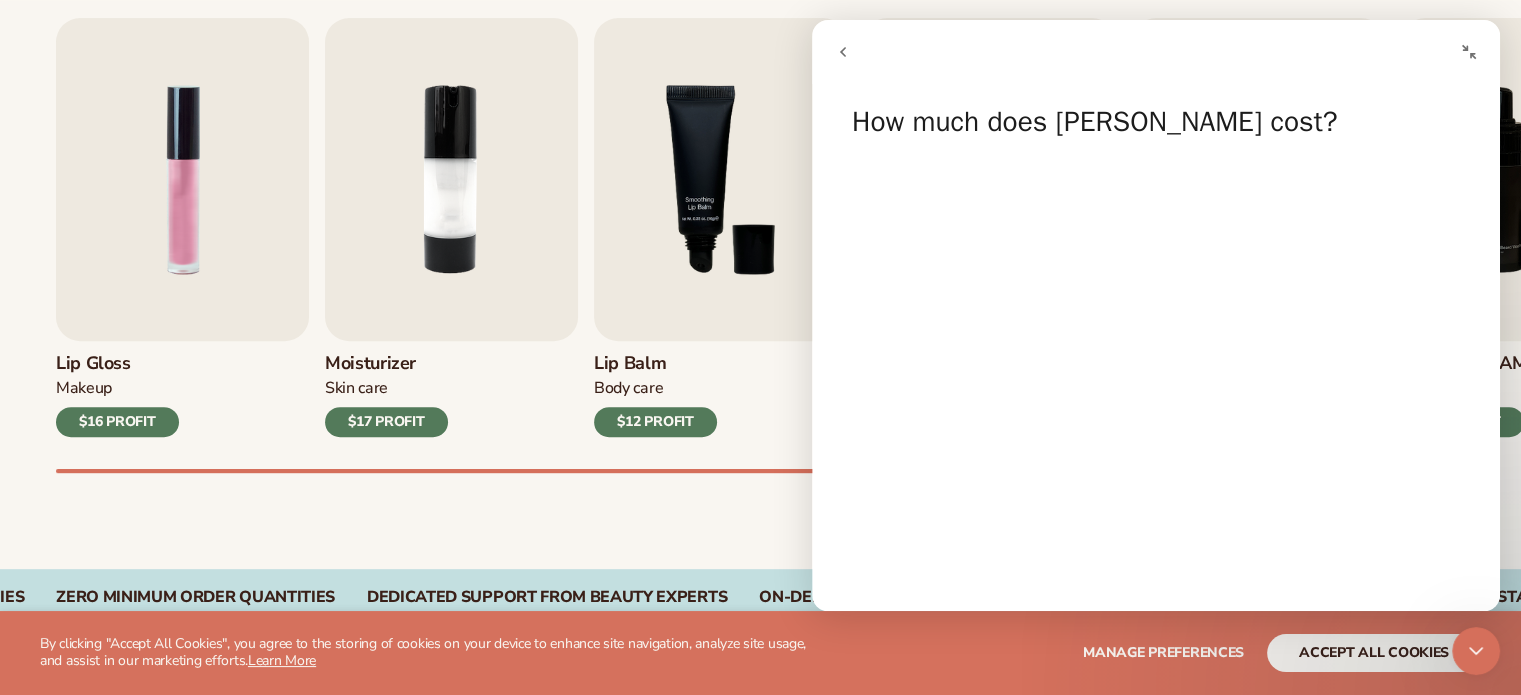 click on "$12 PROFIT" at bounding box center [655, 422] 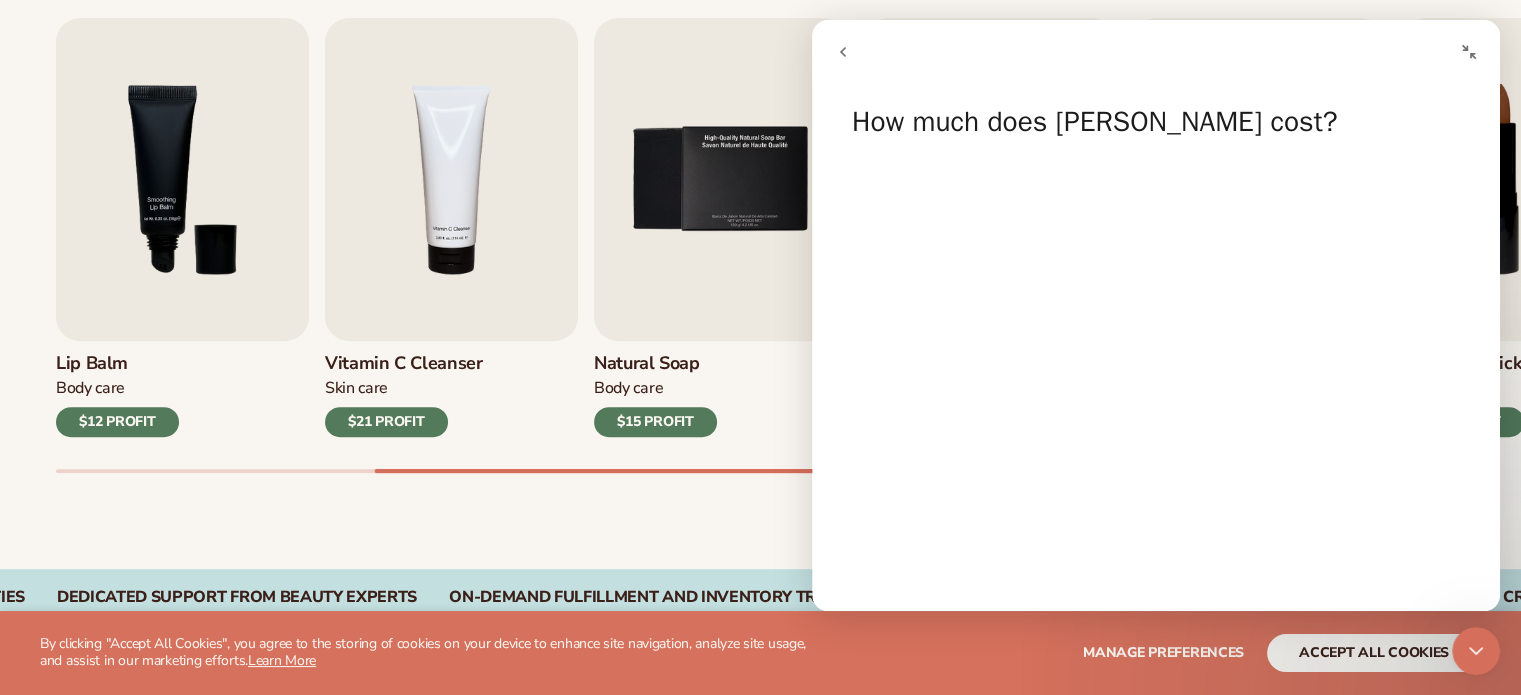 click 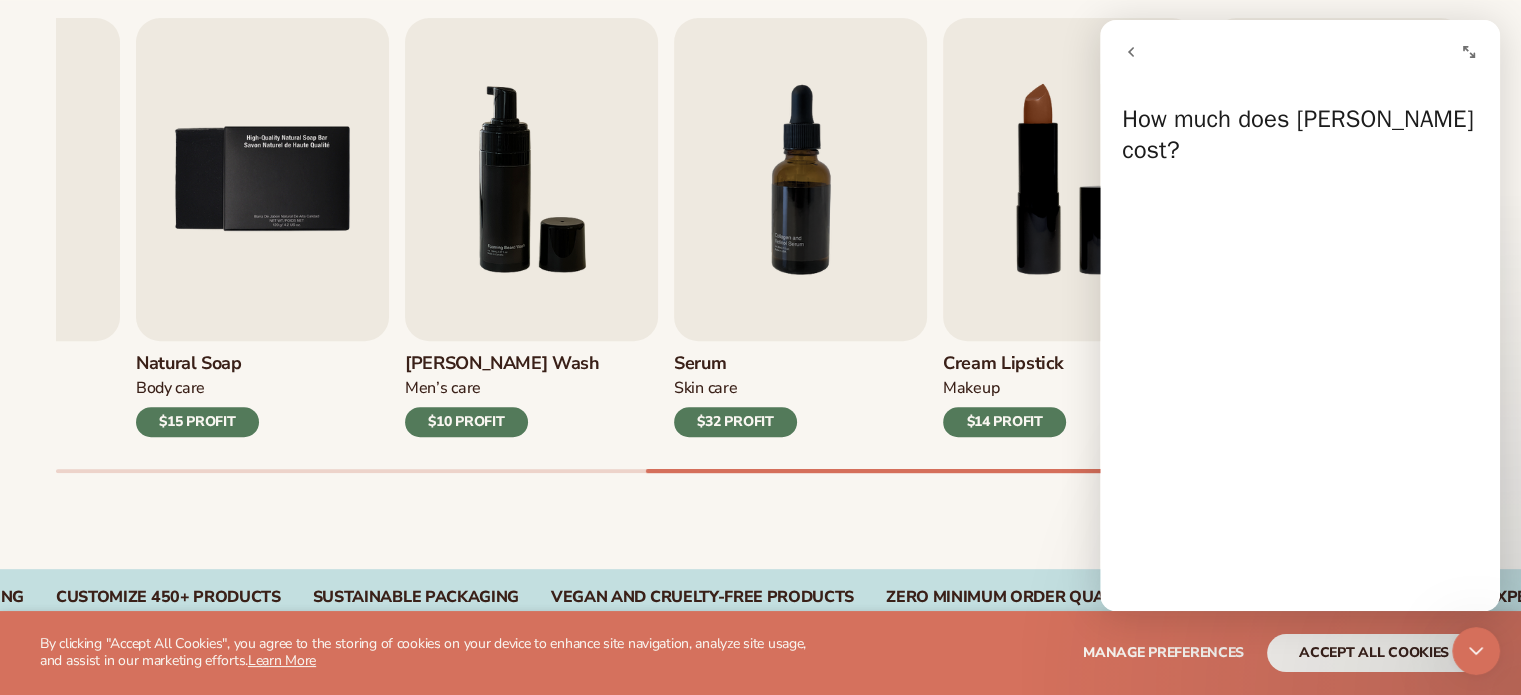 click at bounding box center (1476, 651) 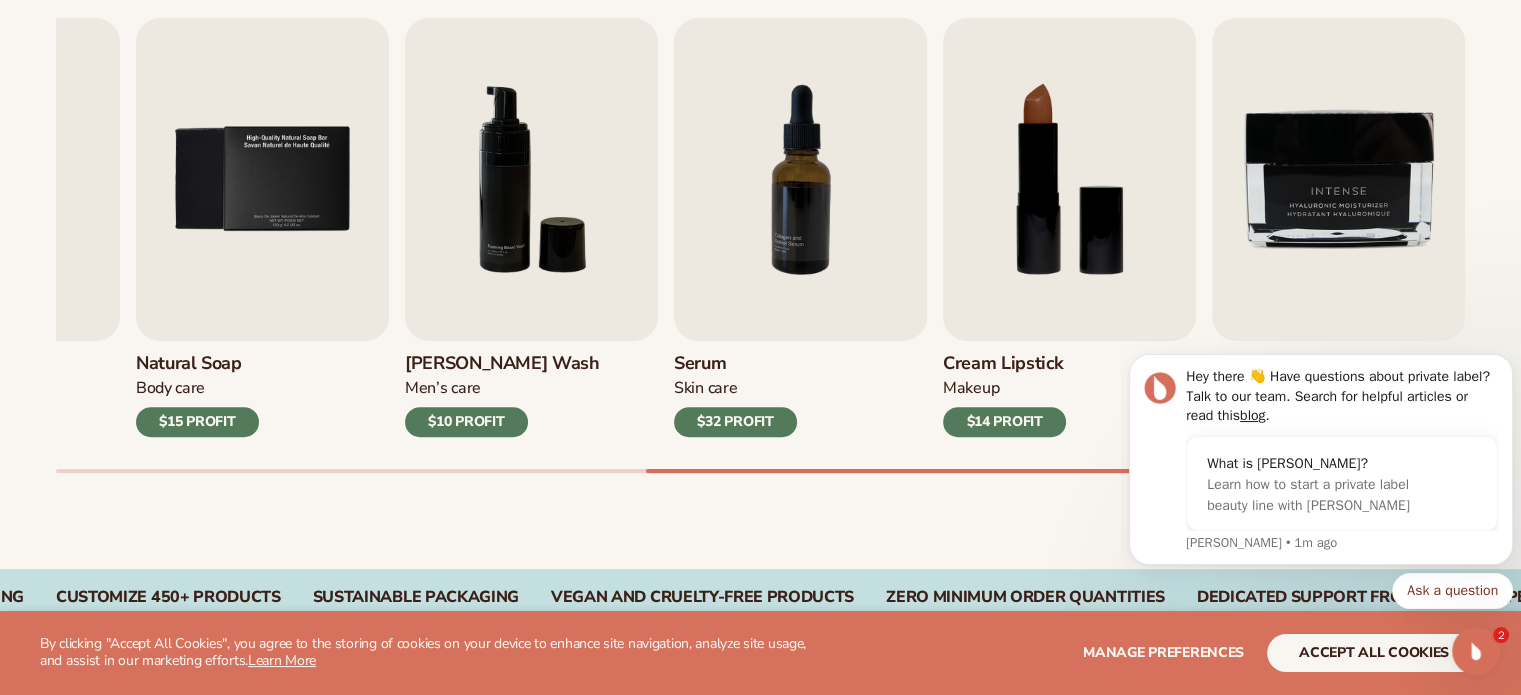 scroll, scrollTop: 0, scrollLeft: 0, axis: both 